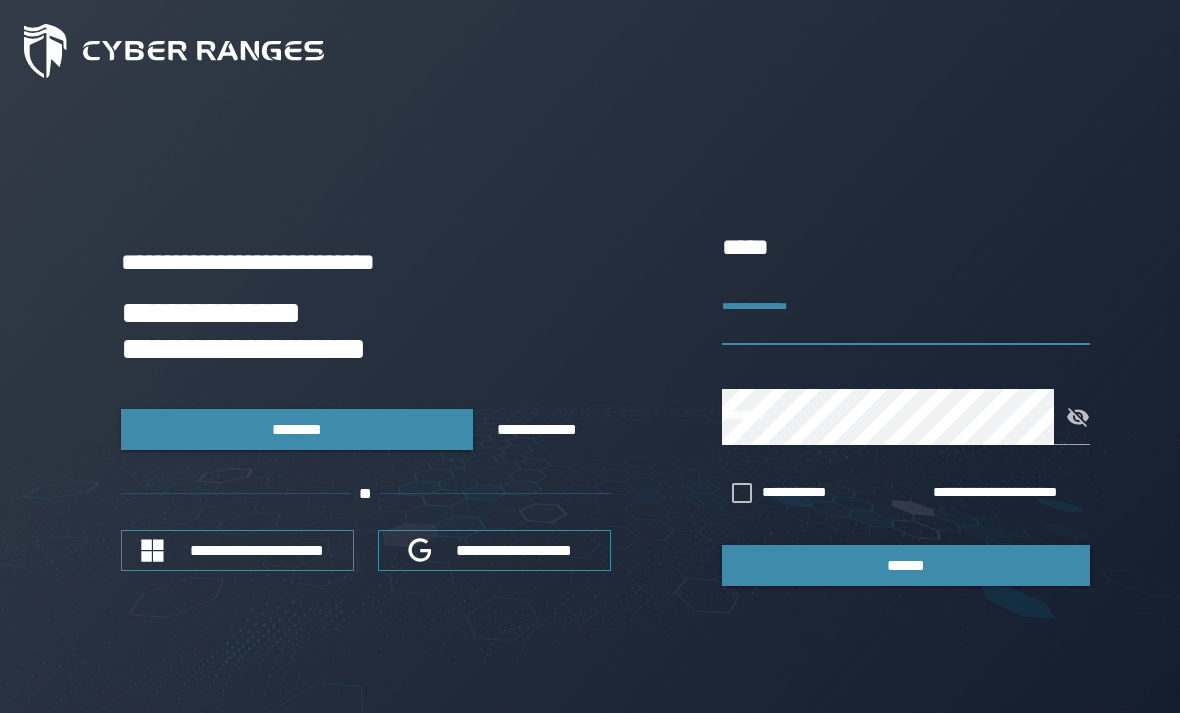 scroll, scrollTop: 47, scrollLeft: 0, axis: vertical 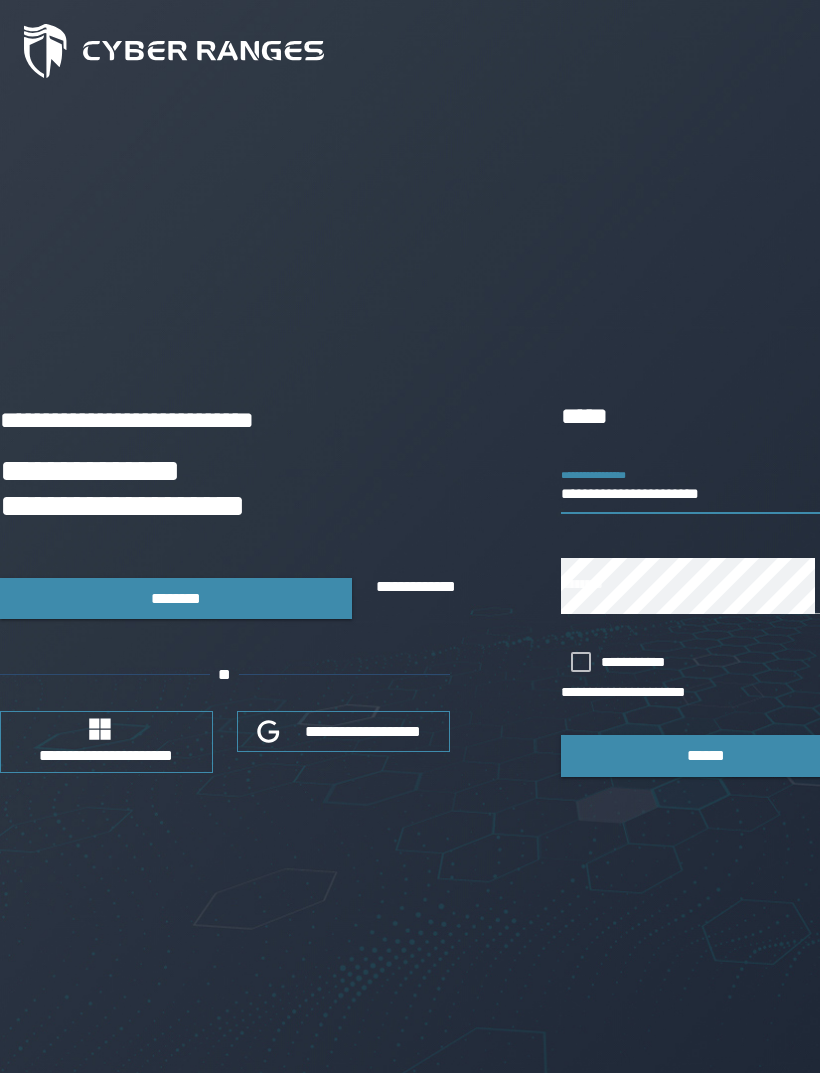 type on "**********" 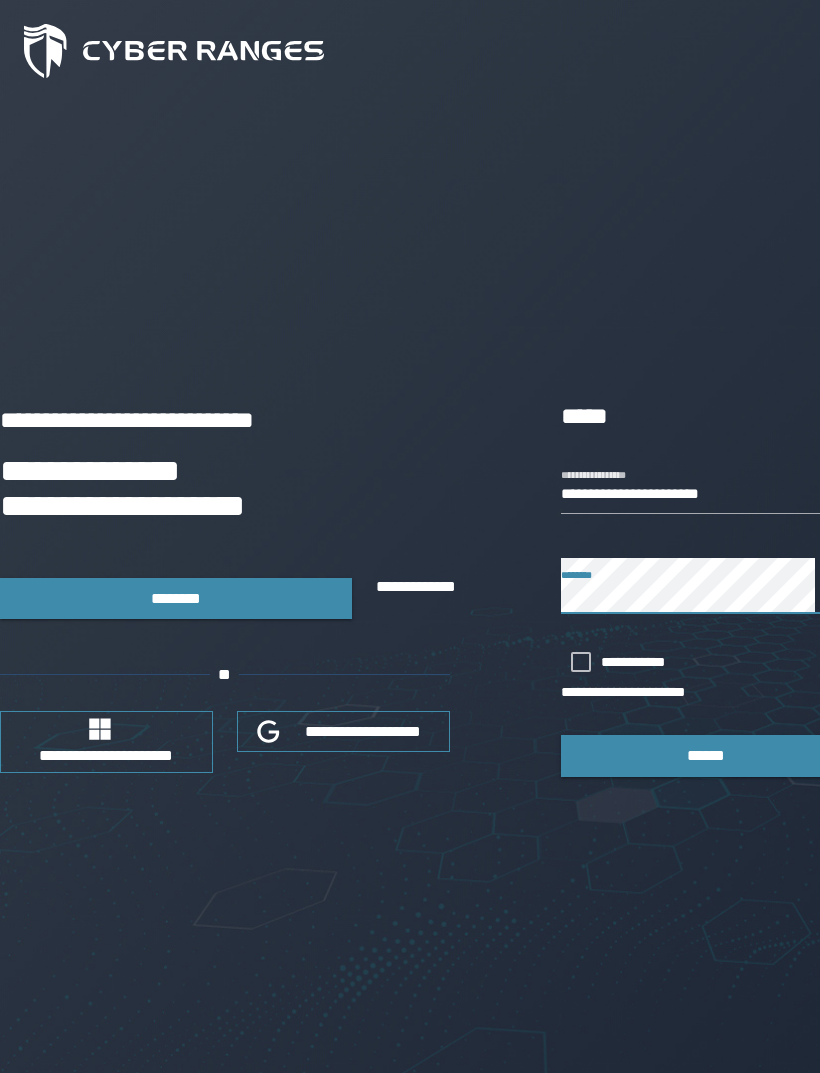 click on "******" at bounding box center [706, 755] 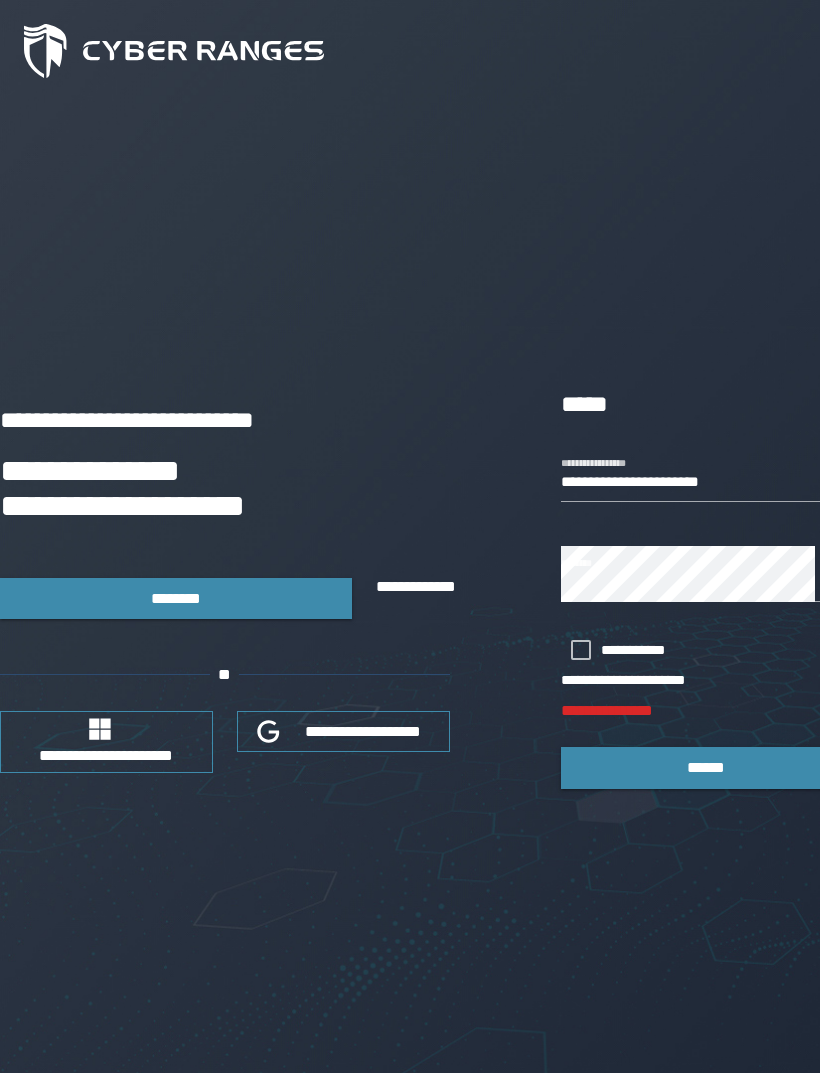 click at bounding box center (581, 650) 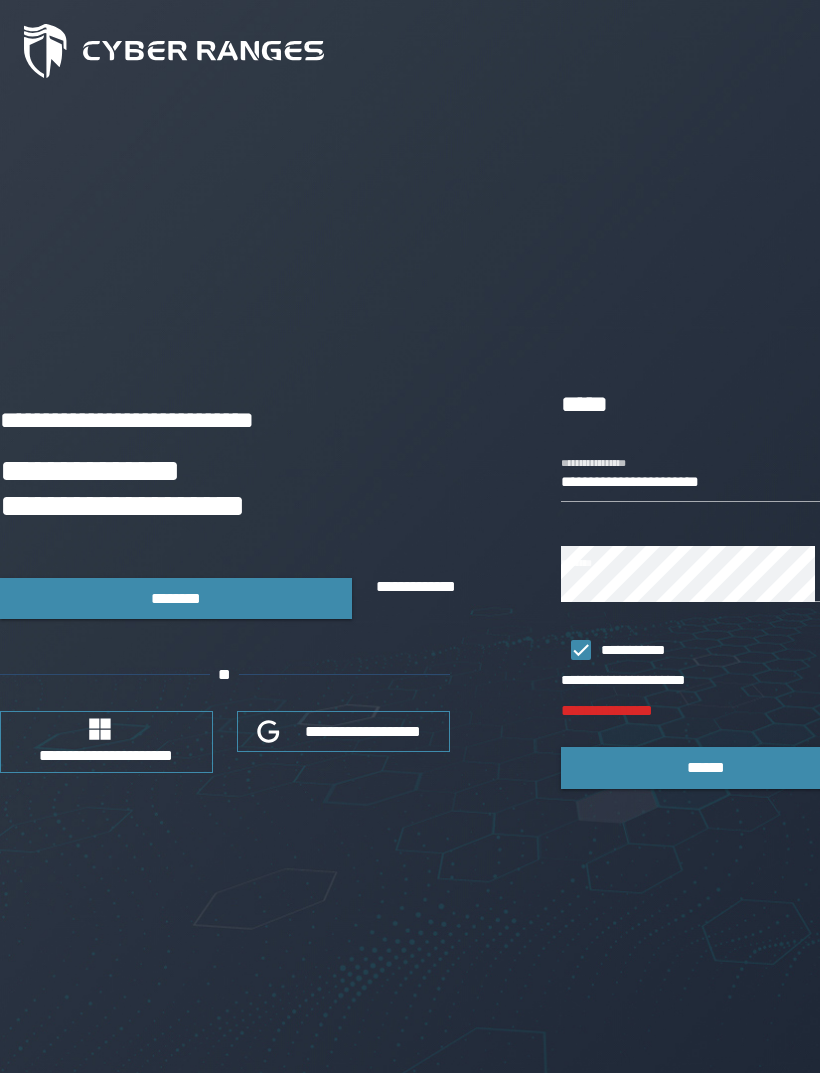 click on "******" at bounding box center (706, 767) 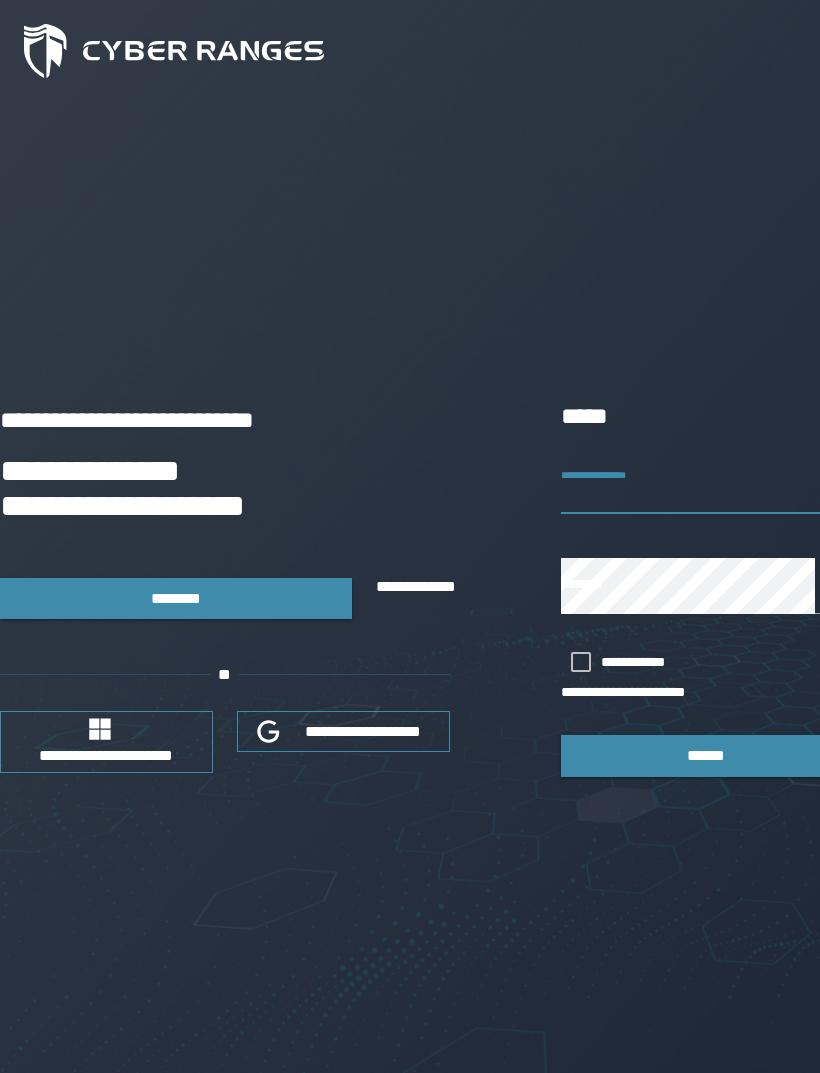 scroll, scrollTop: 0, scrollLeft: 0, axis: both 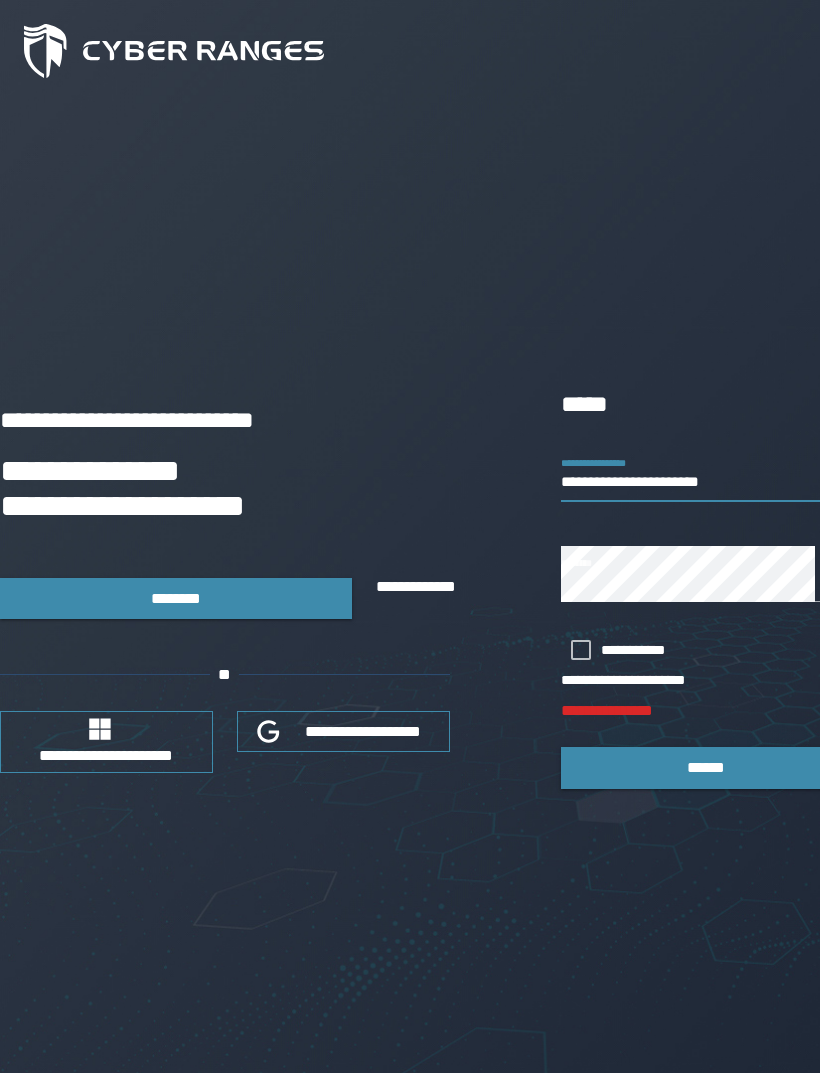 click at bounding box center (833, 574) 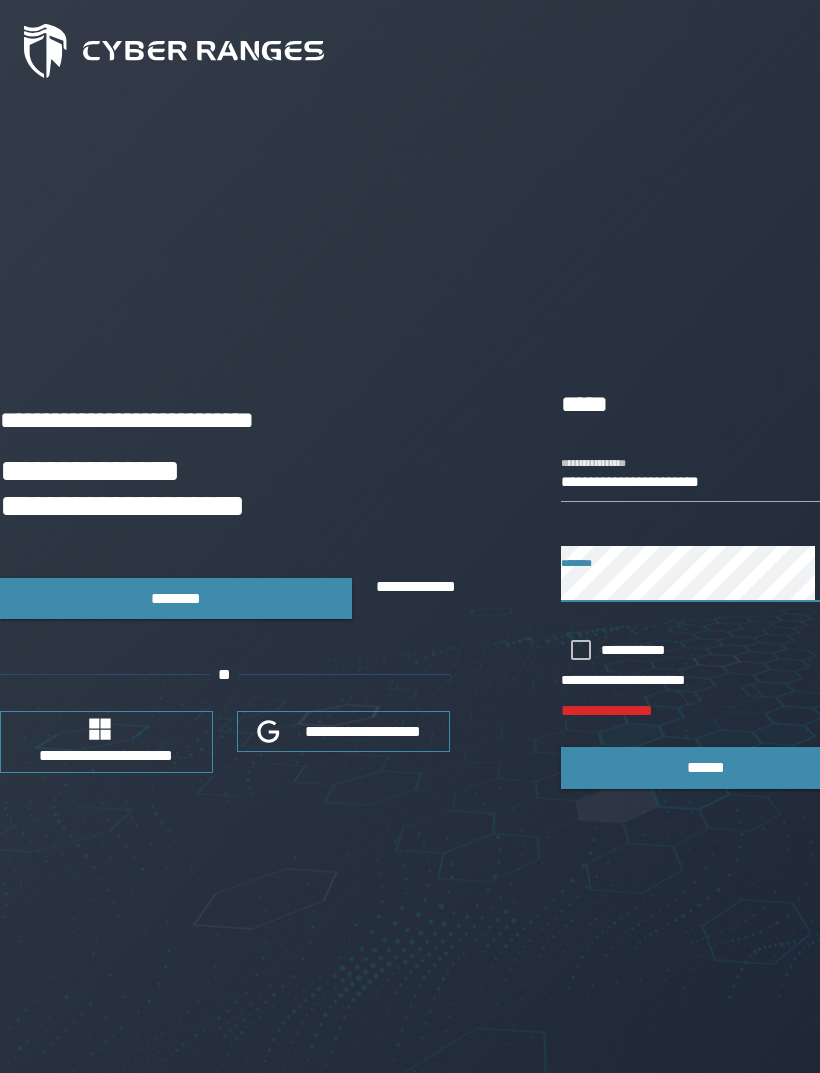 click 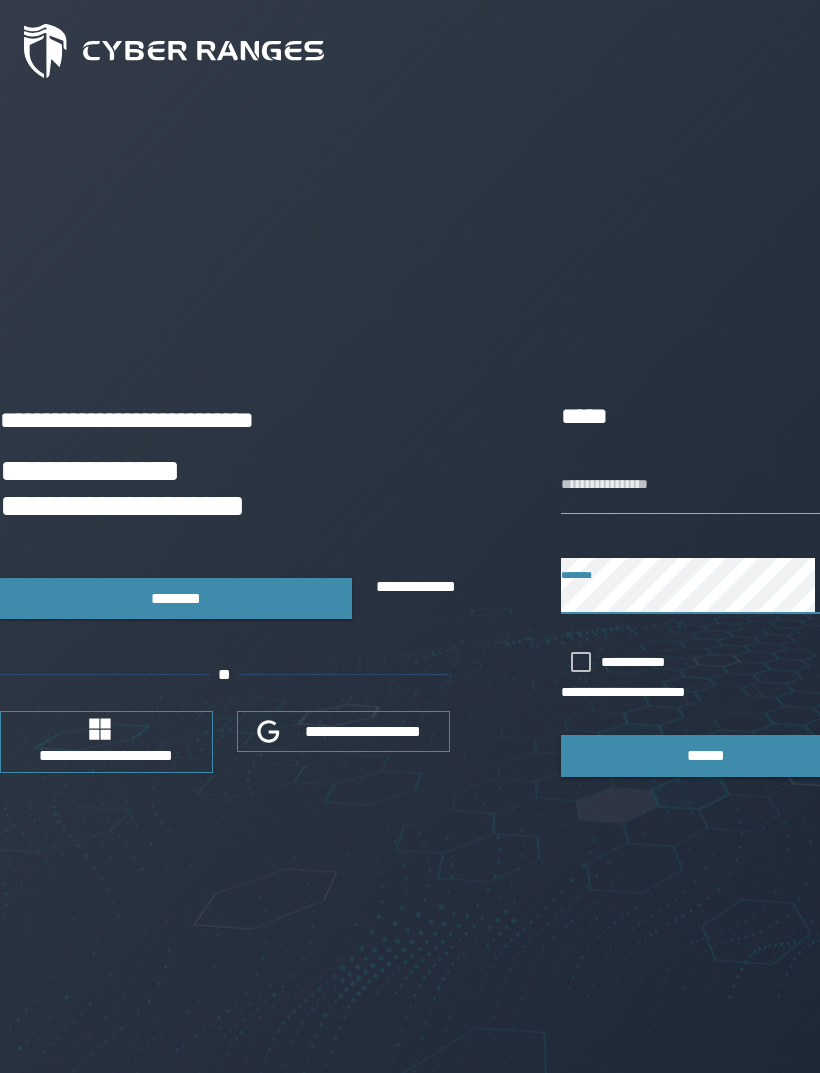 type on "**********" 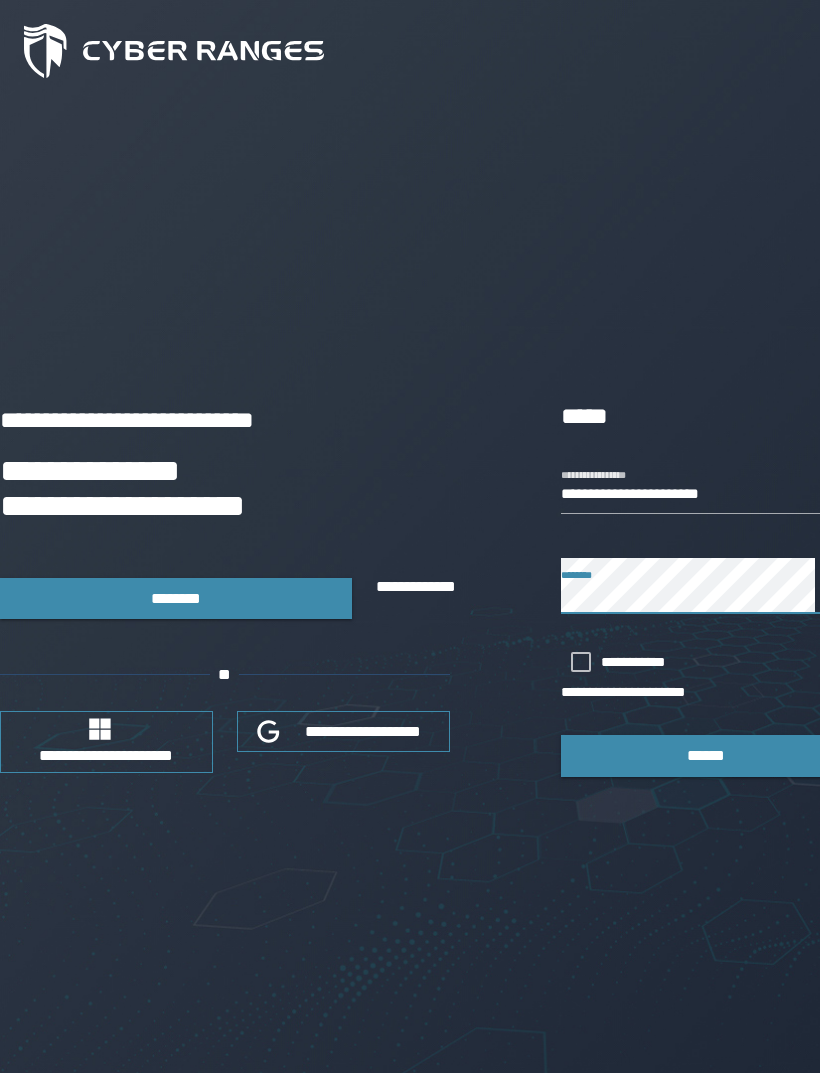 click 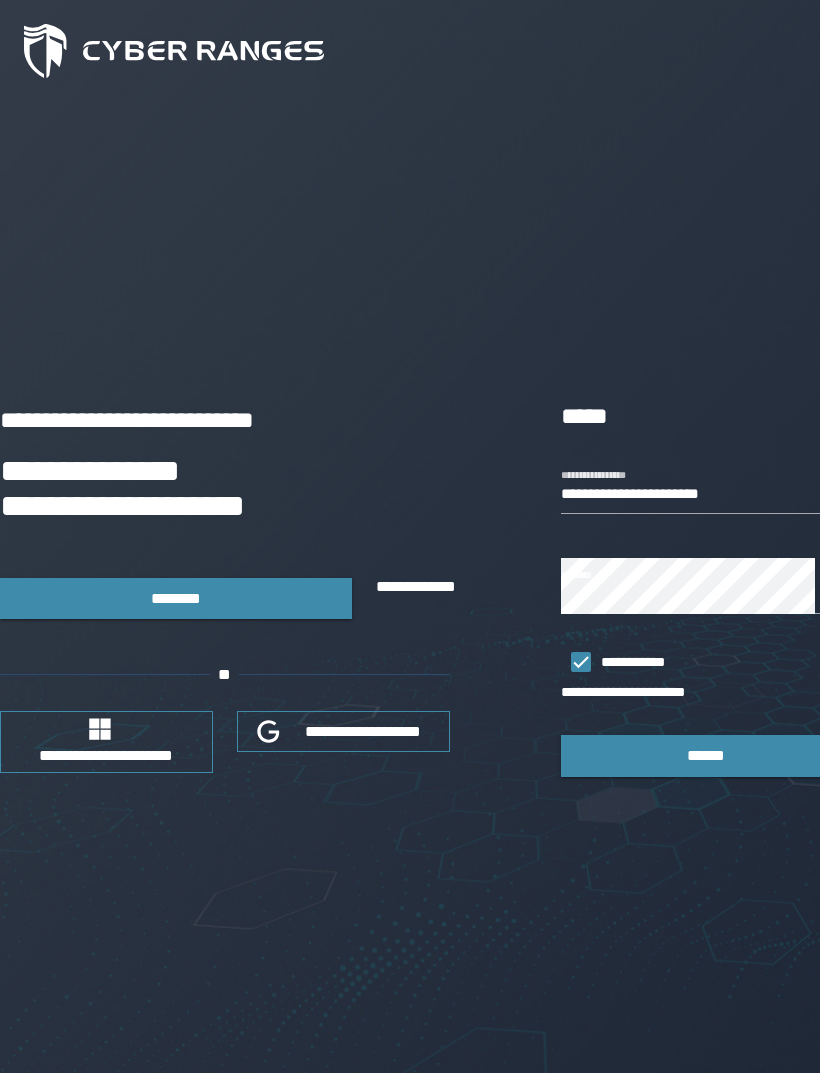 click on "******" at bounding box center (706, 755) 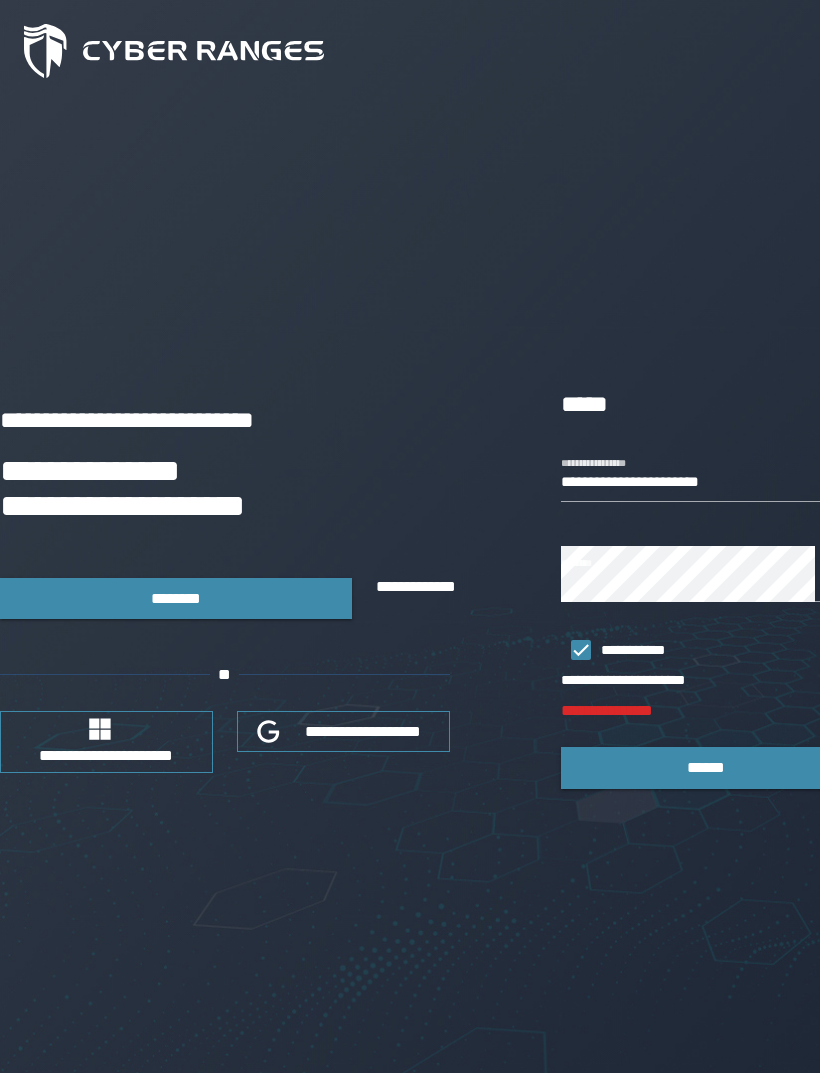 click on "**********" at bounding box center (363, 731) 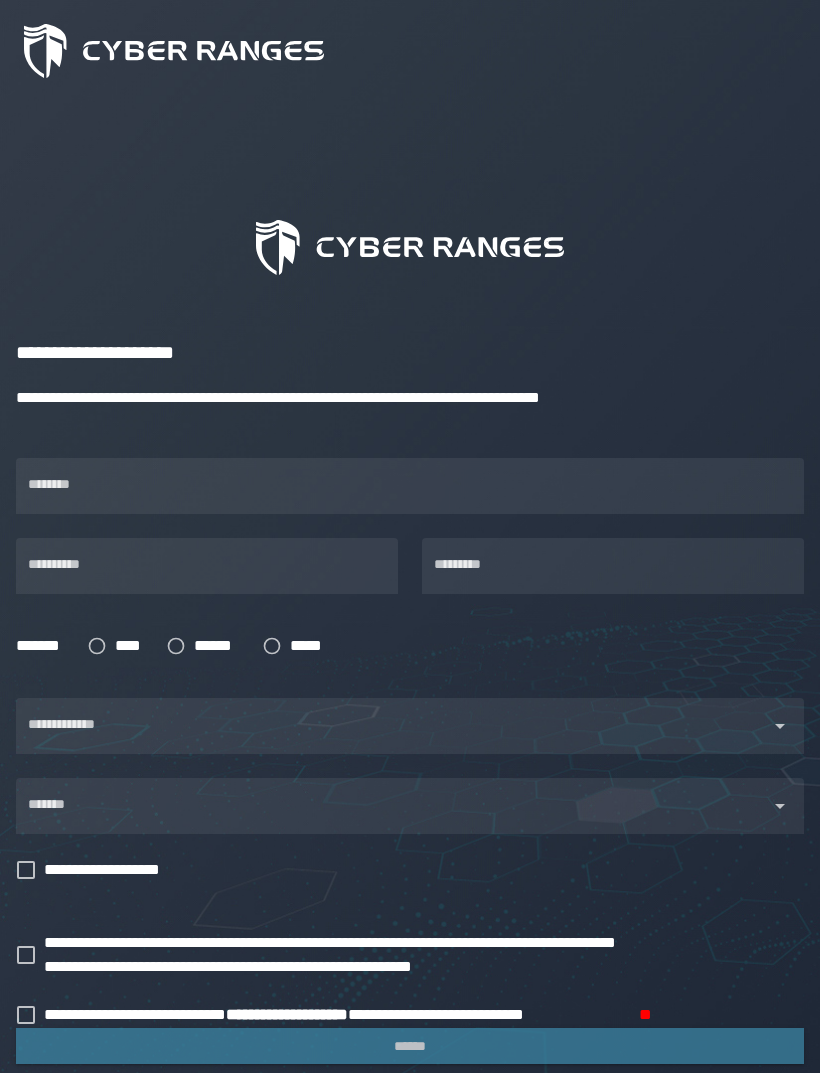 scroll, scrollTop: 0, scrollLeft: 0, axis: both 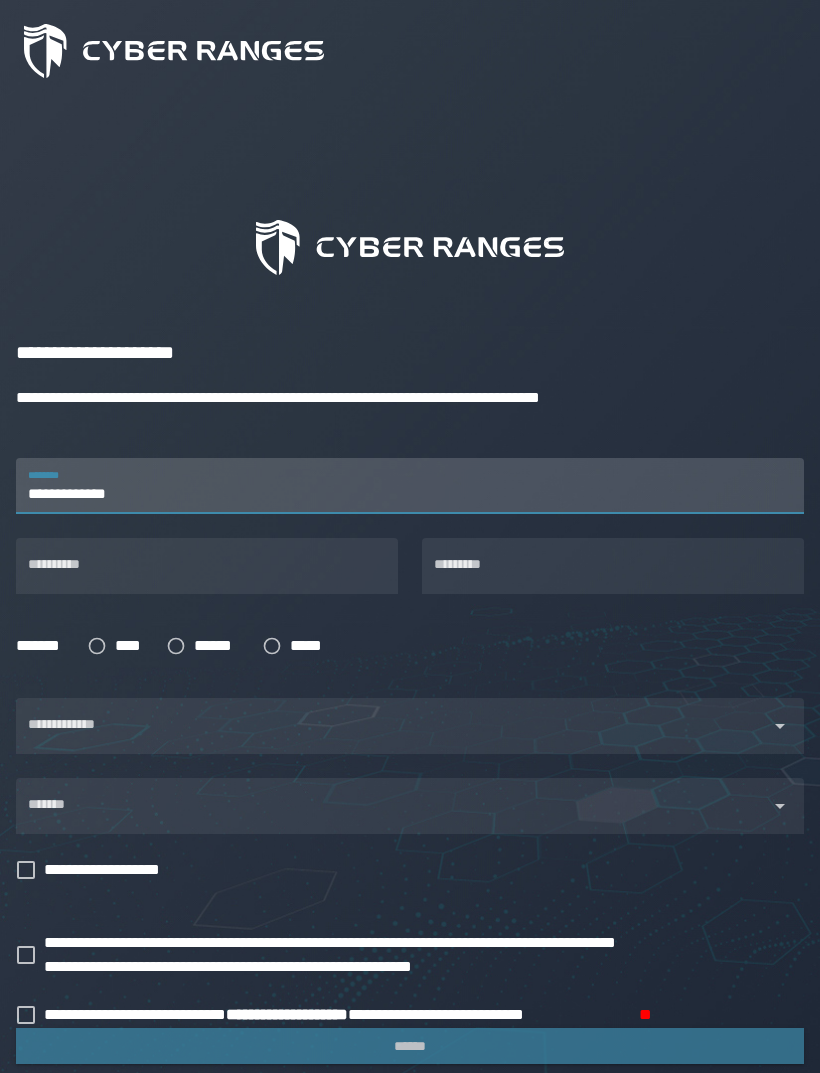click on "**********" at bounding box center (207, 566) 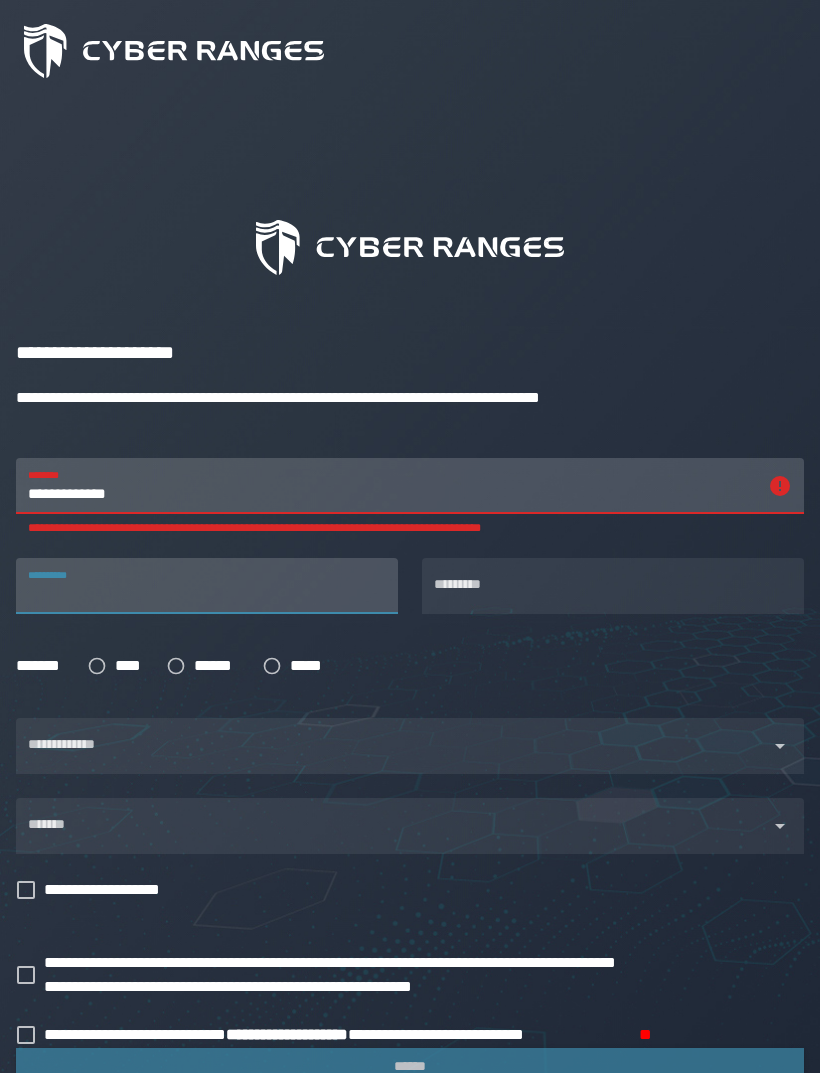 click on "**********" at bounding box center [392, 486] 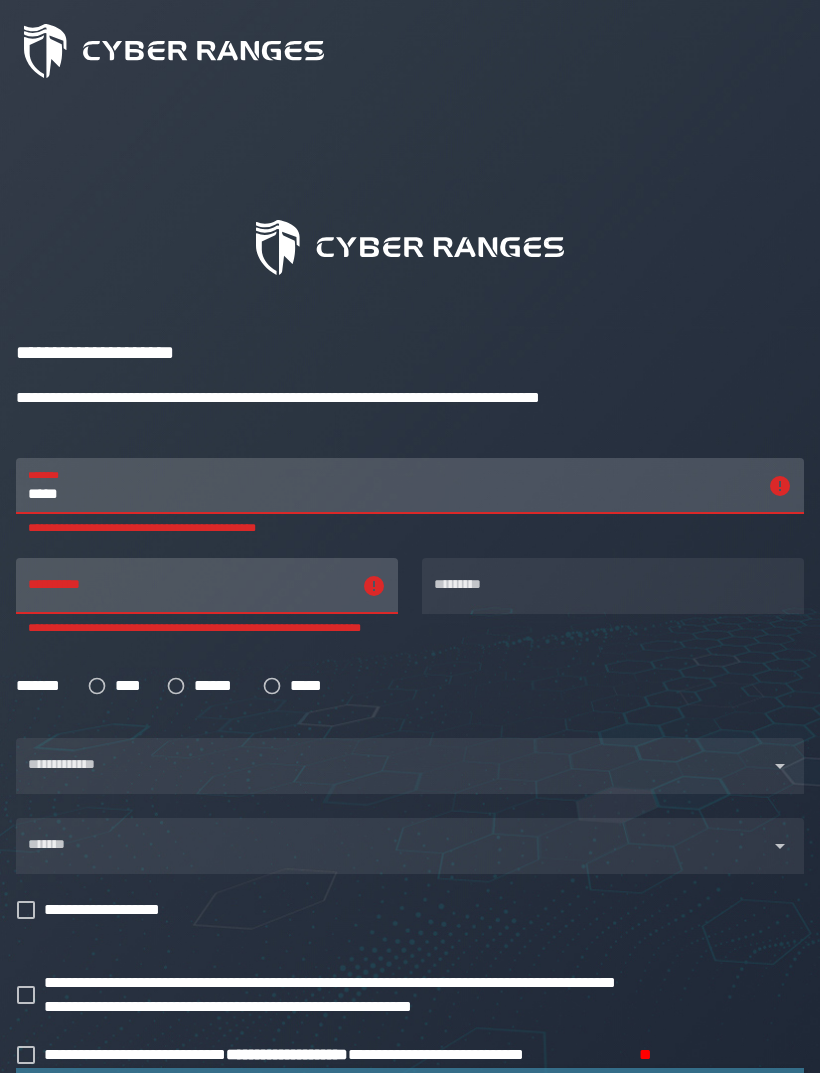 click on "**********" at bounding box center (189, 586) 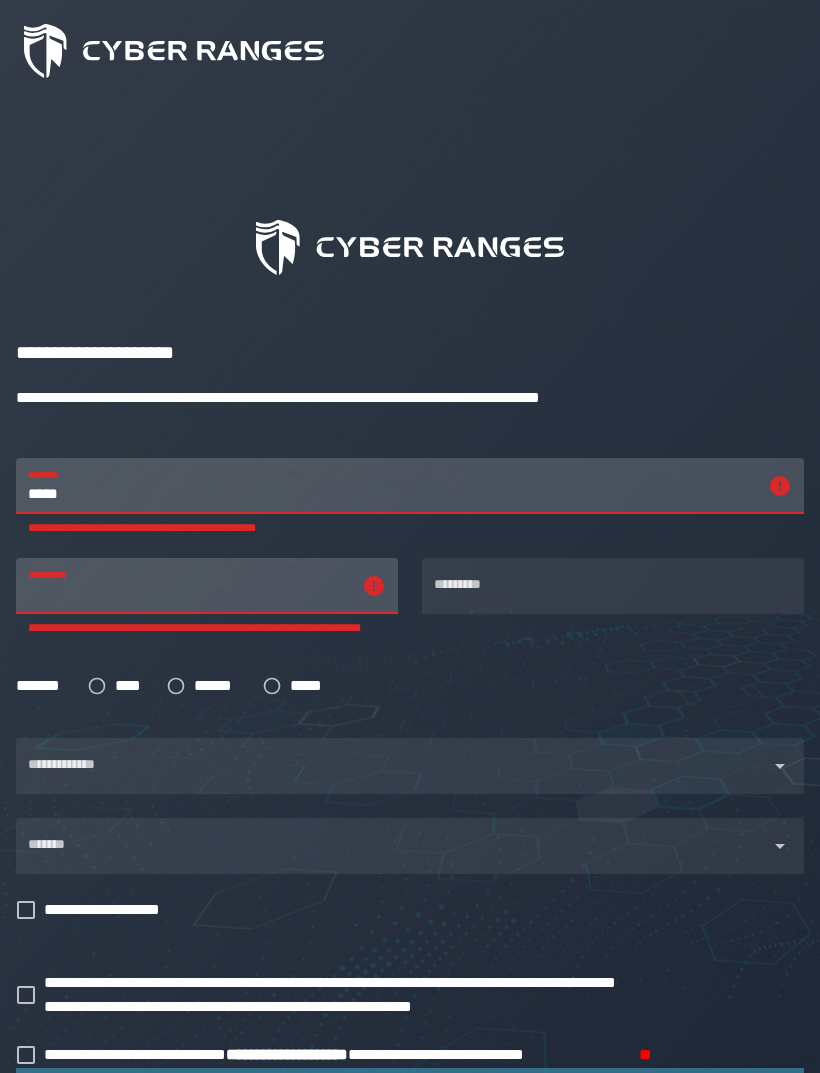 click on "*****" at bounding box center [392, 486] 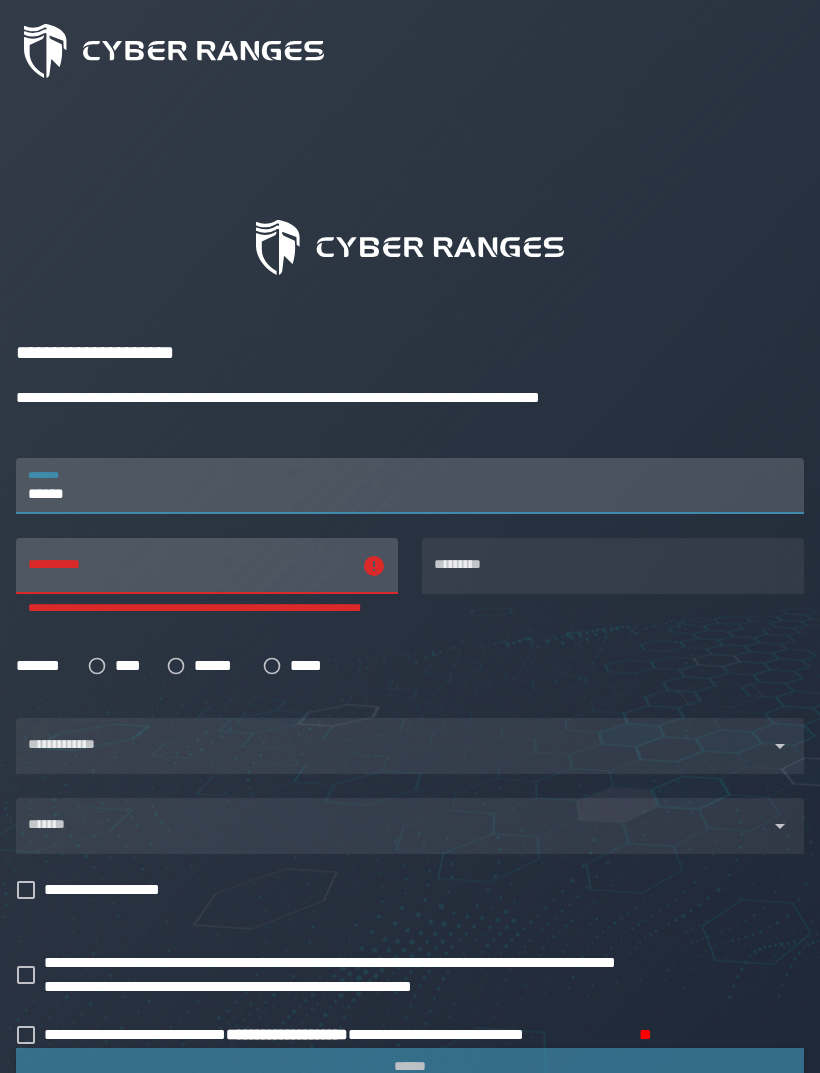type on "******" 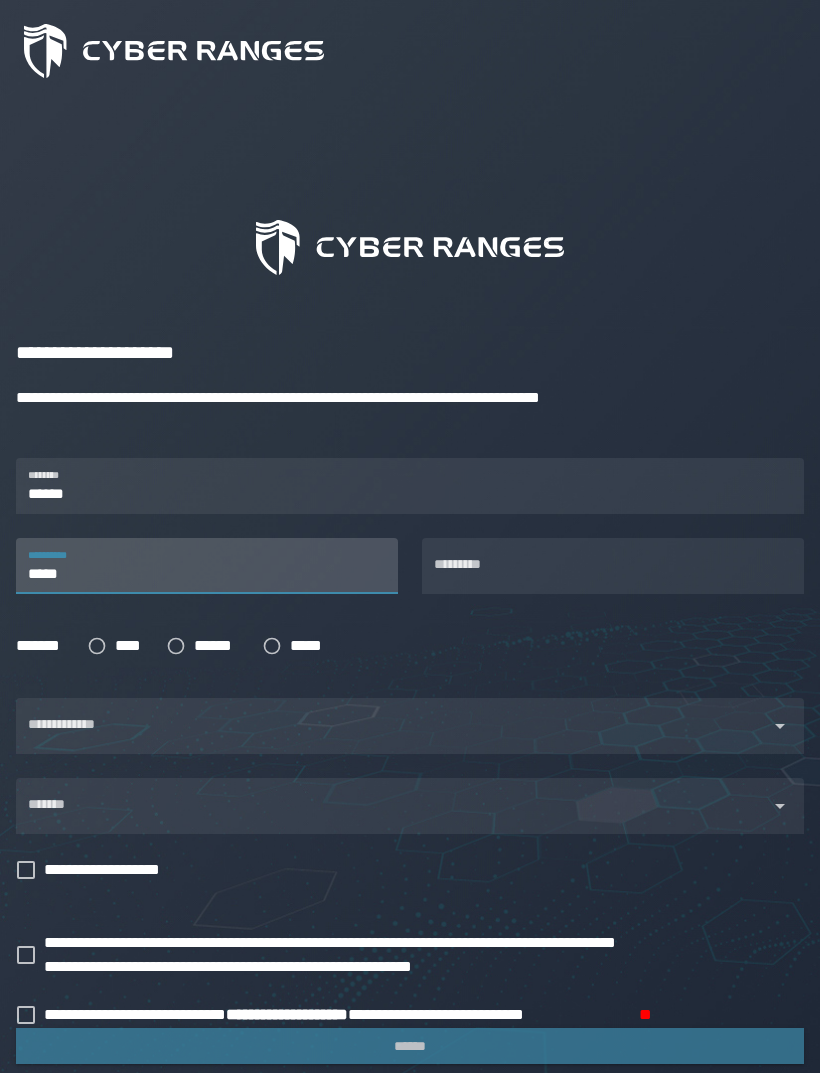 type on "*****" 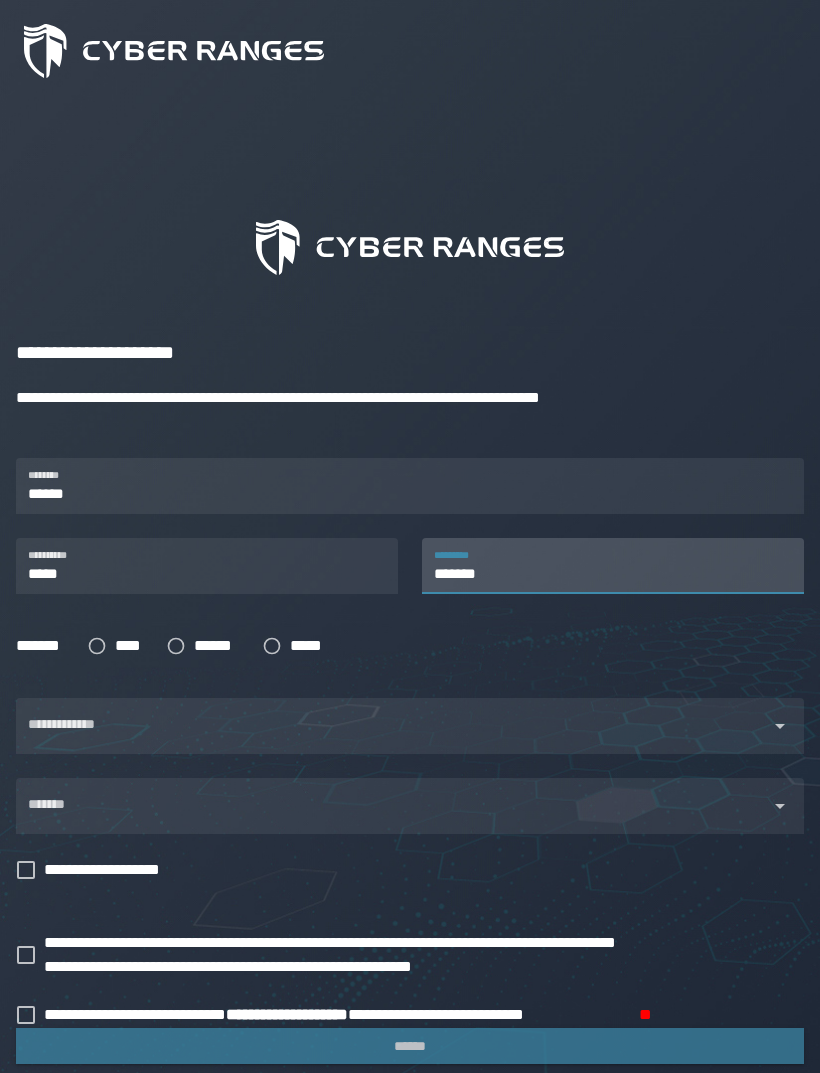 type on "*******" 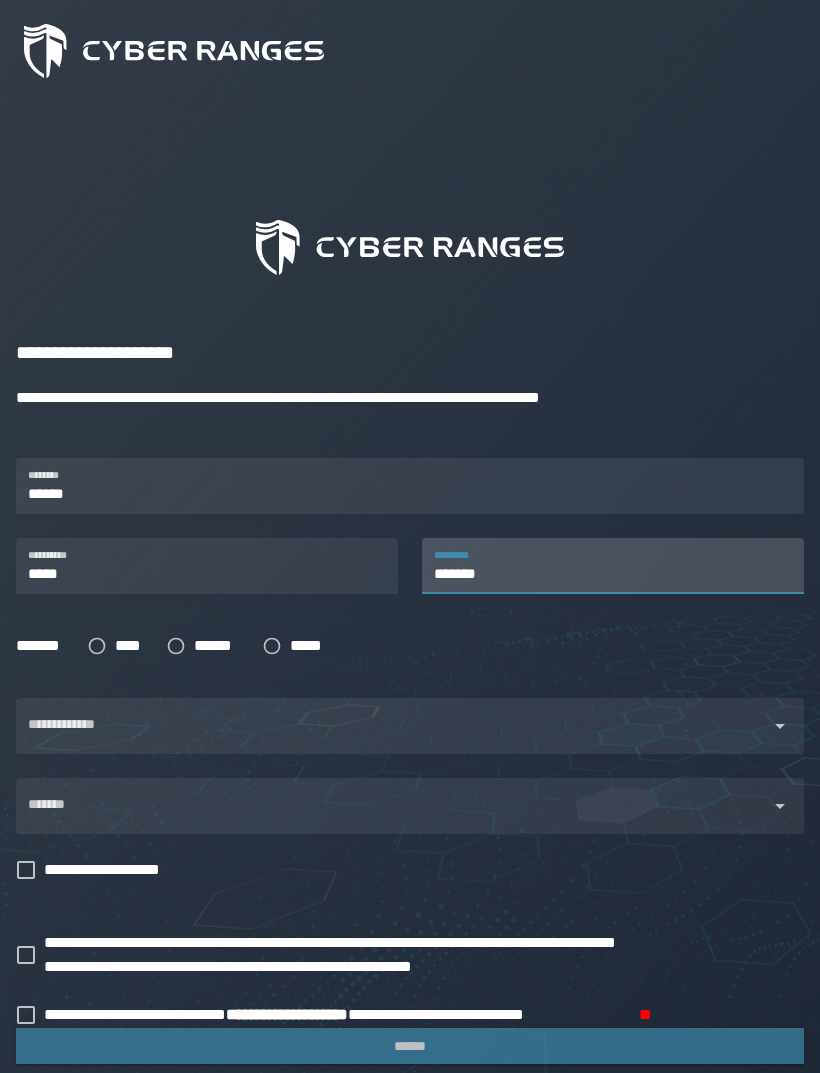 click 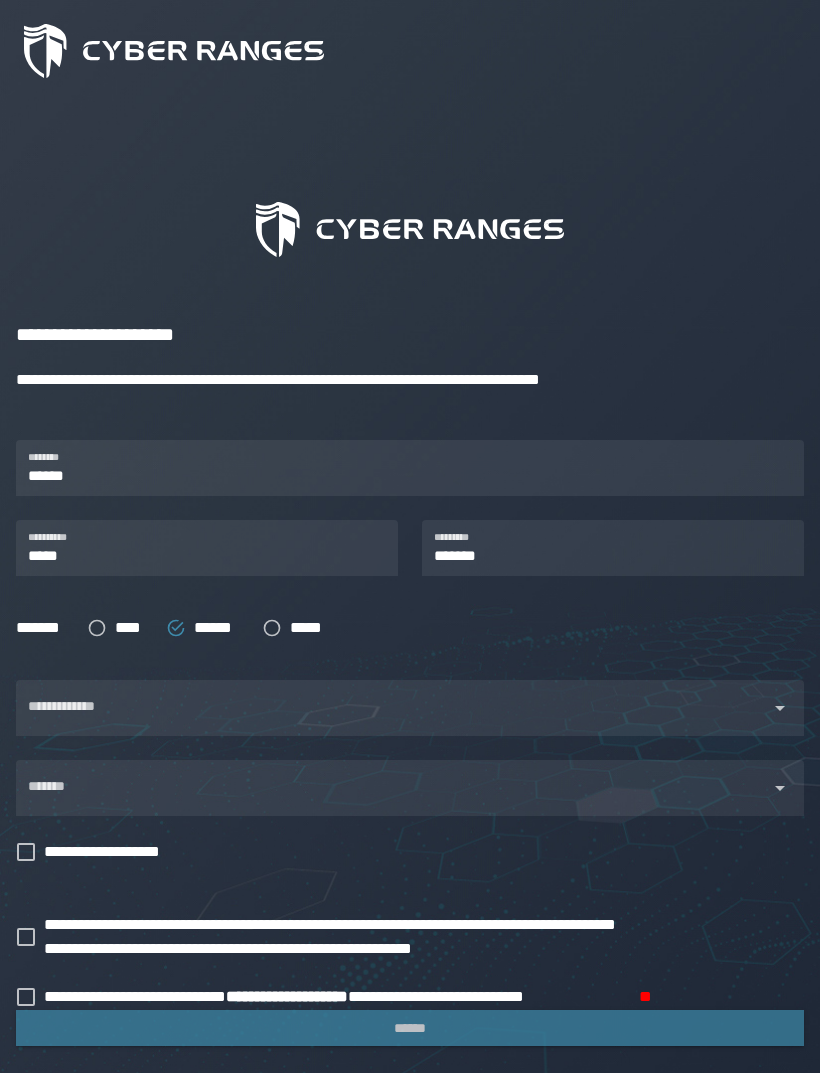 scroll, scrollTop: 20, scrollLeft: 0, axis: vertical 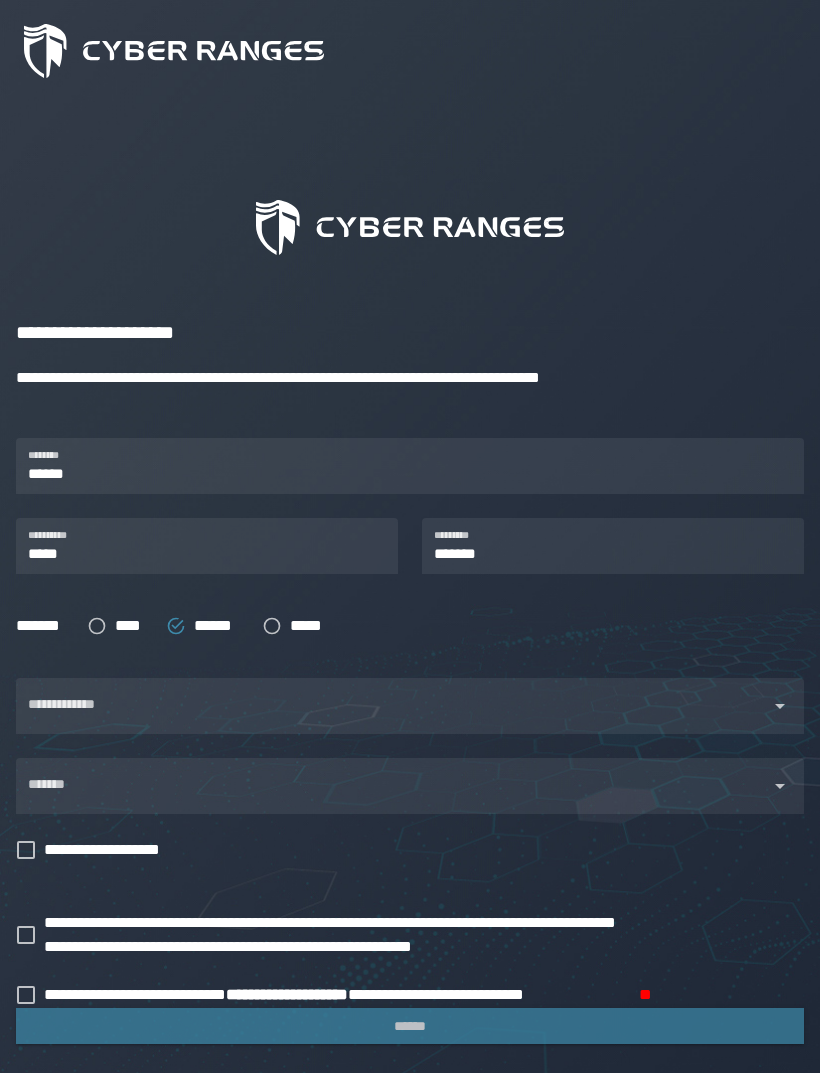 click on "**********" at bounding box center (392, 706) 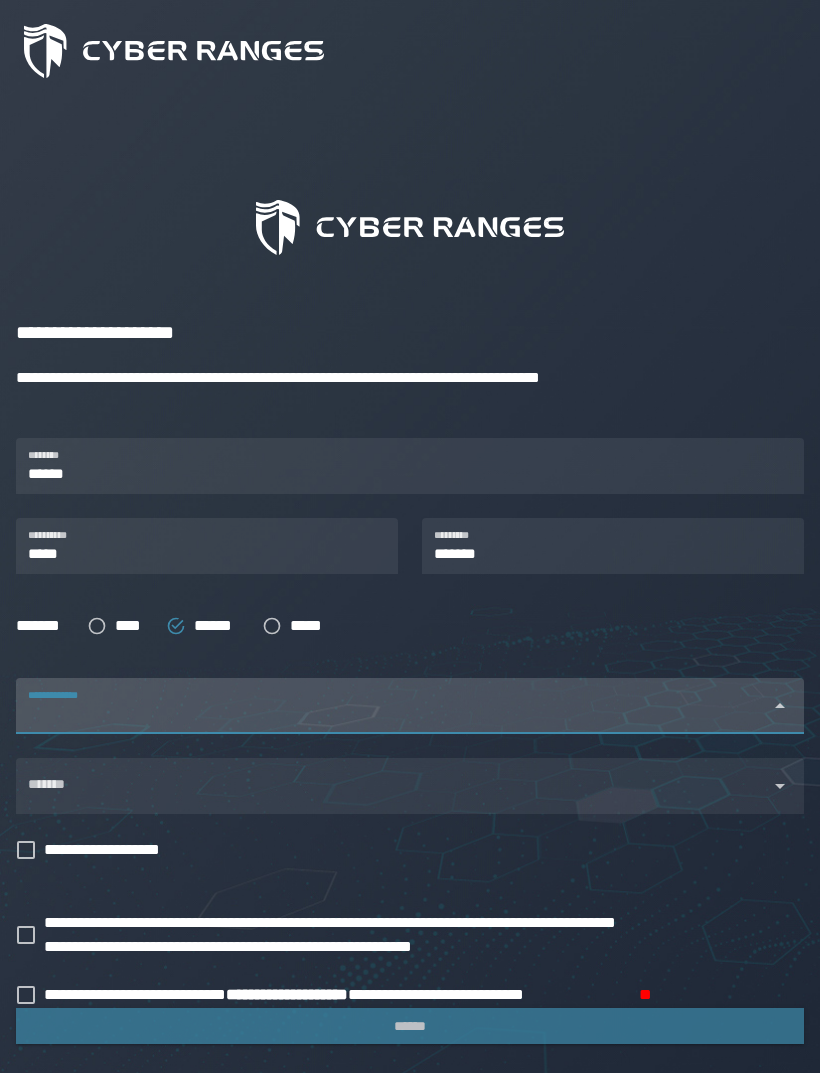 scroll, scrollTop: 0, scrollLeft: 0, axis: both 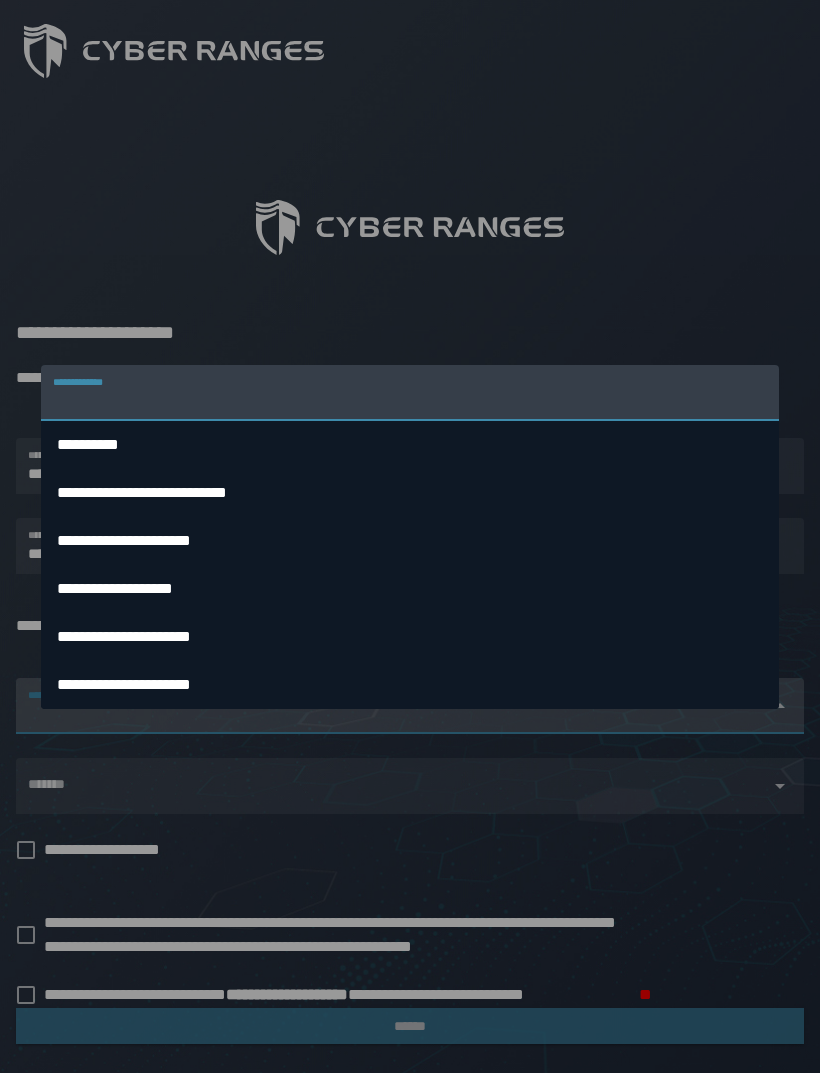 click on "**********" at bounding box center (124, 684) 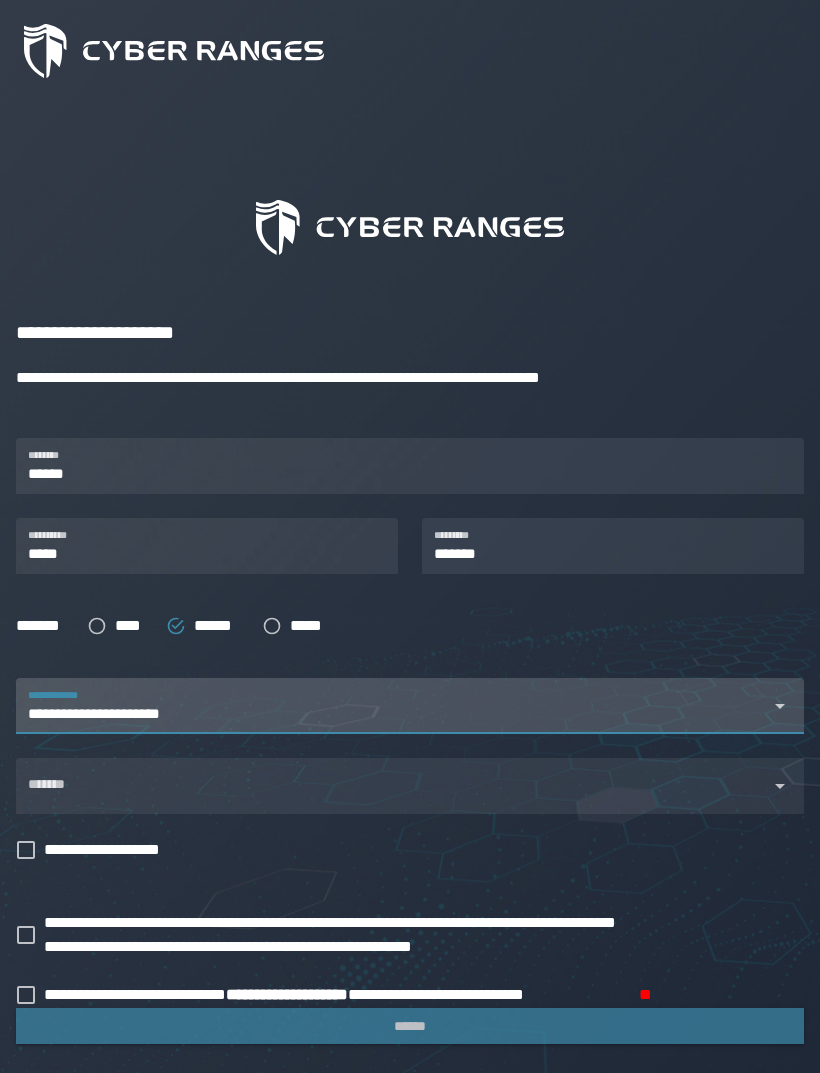 click at bounding box center (392, 798) 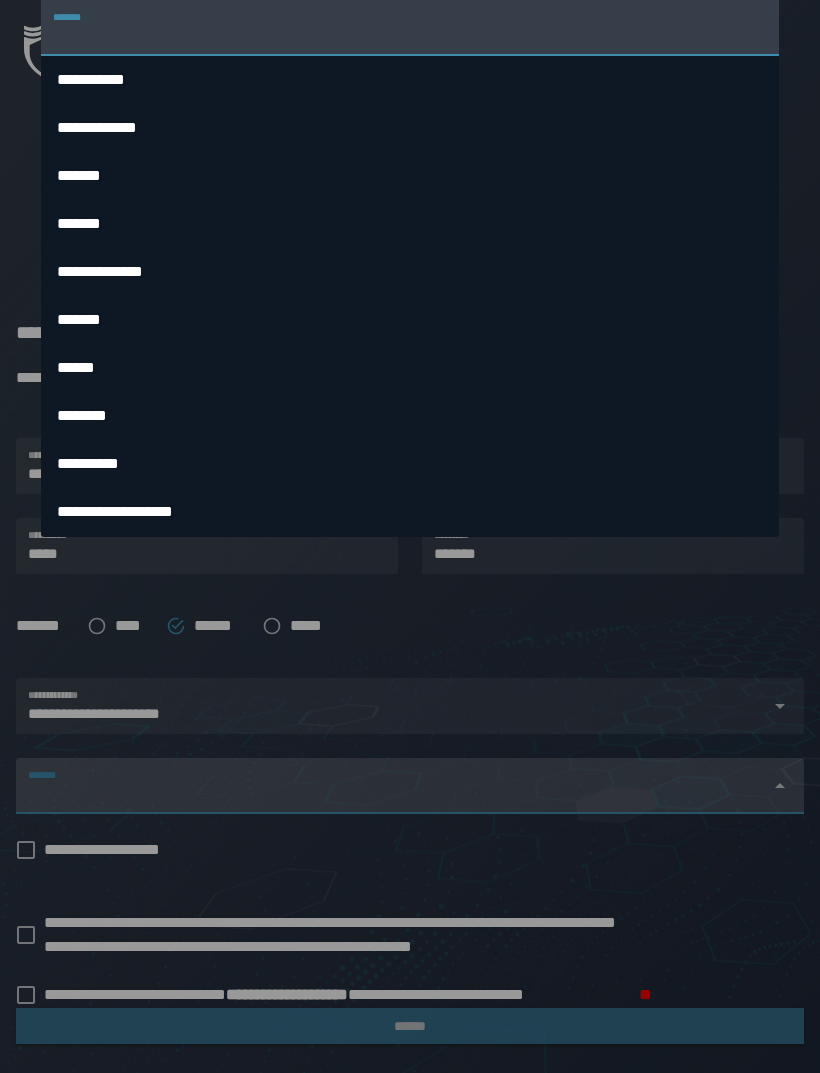 click on "*******" at bounding box center (410, 36) 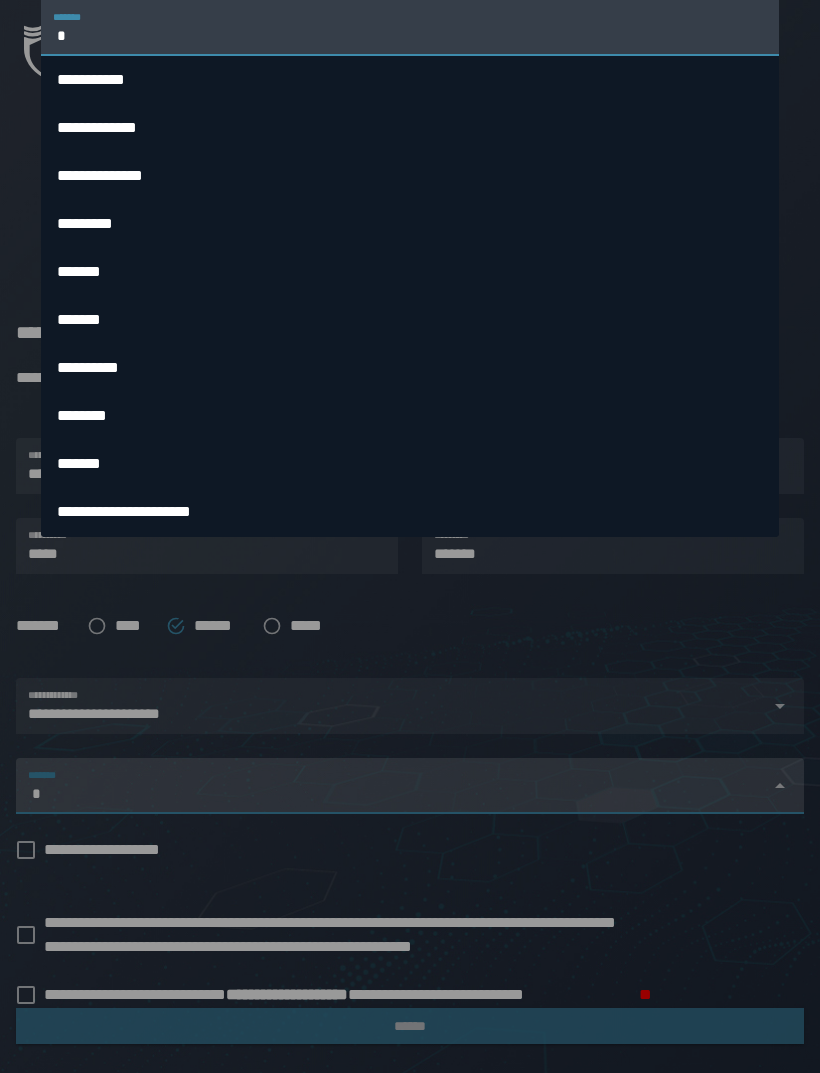 type on "**" 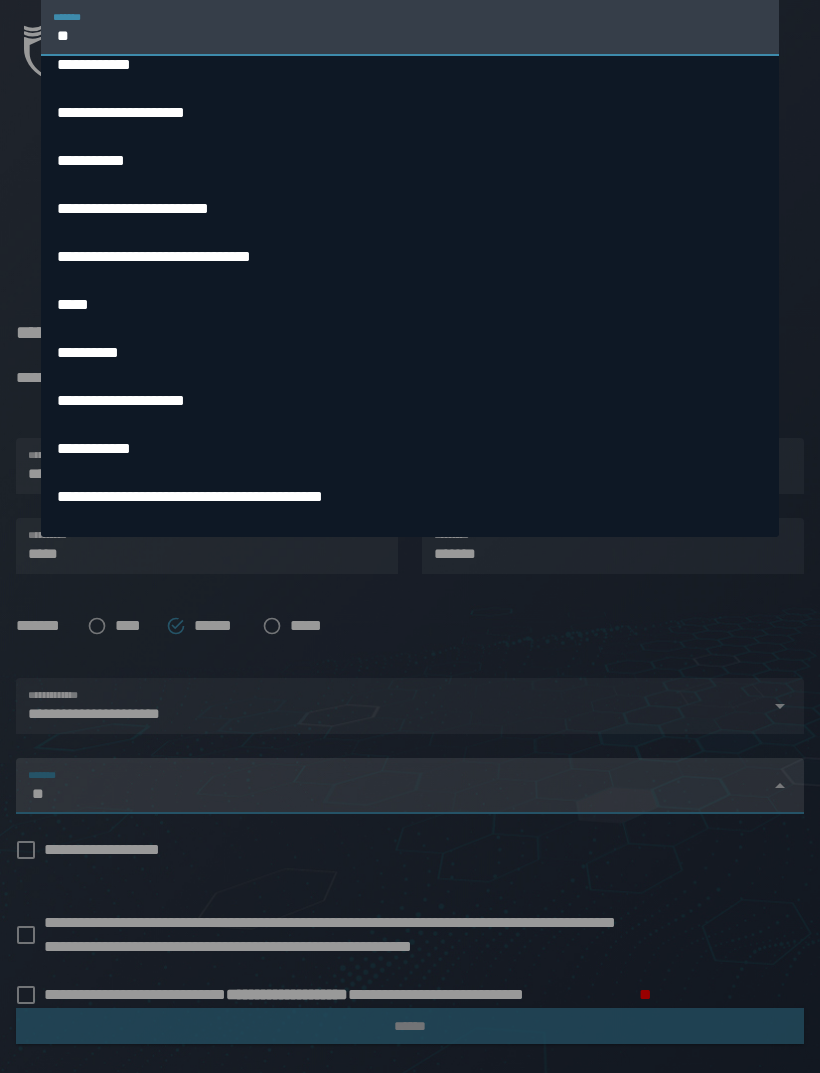 scroll, scrollTop: 207, scrollLeft: 0, axis: vertical 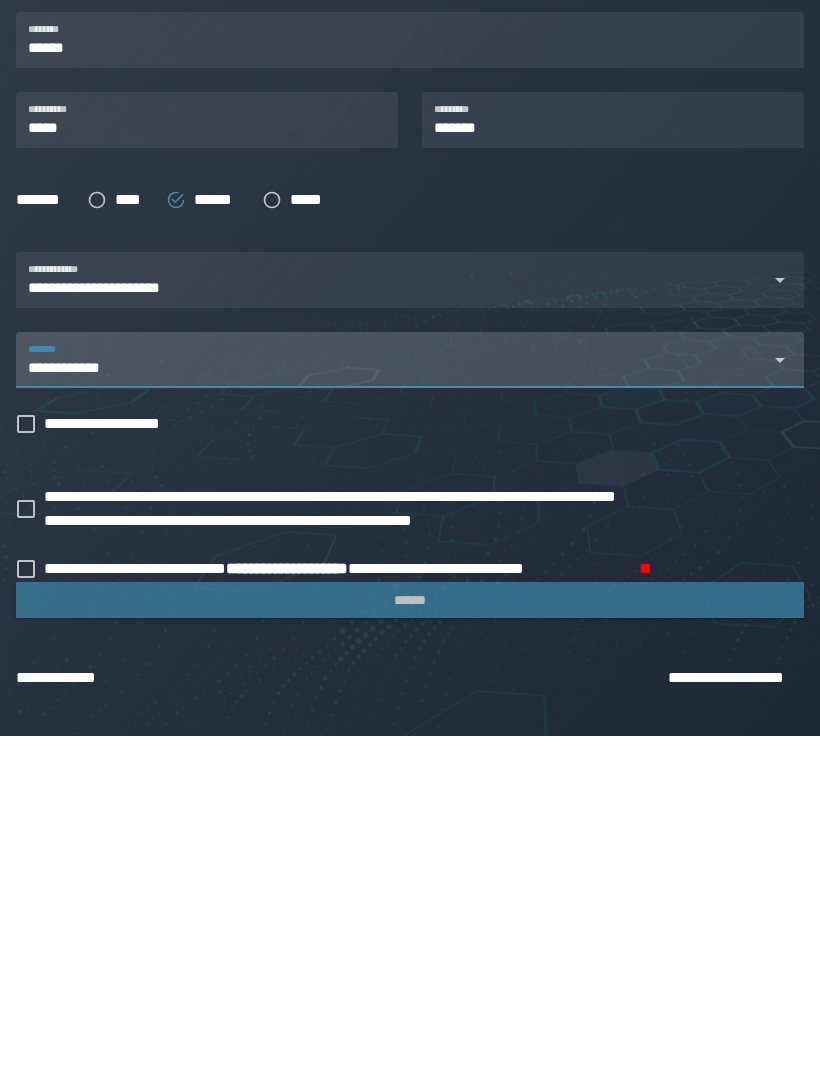 click on "**********" at bounding box center (112, 761) 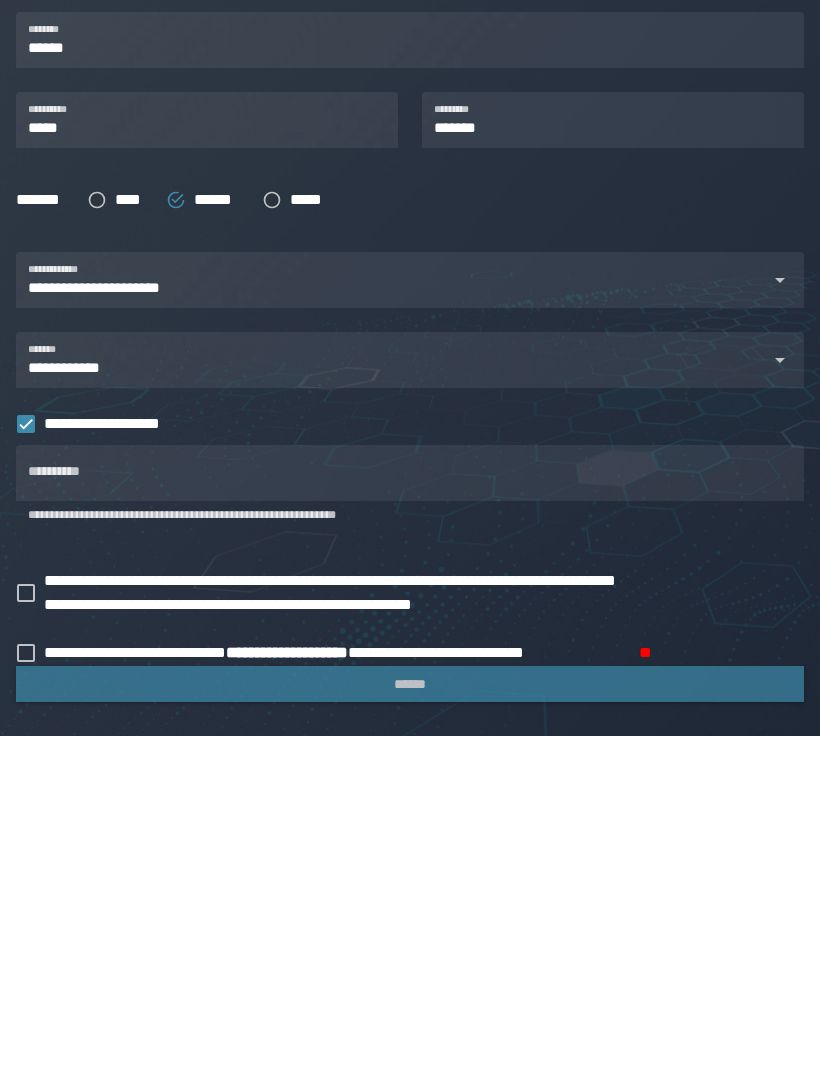 scroll, scrollTop: 175, scrollLeft: 0, axis: vertical 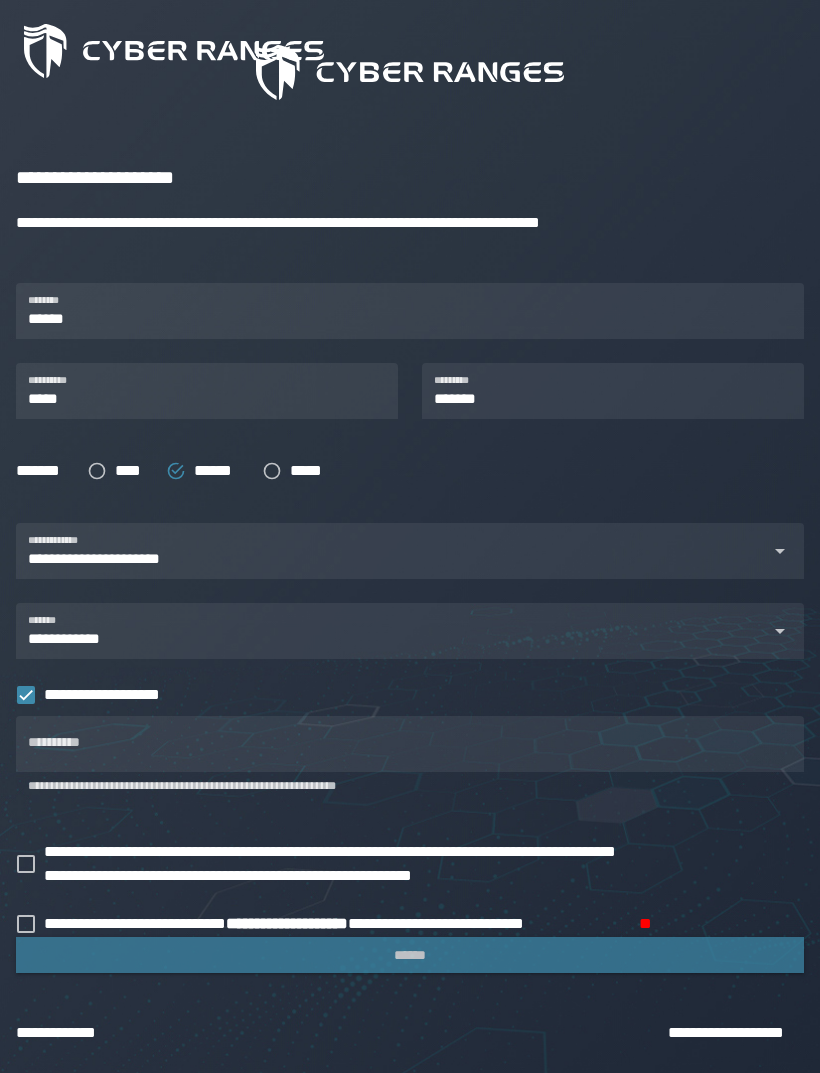 click 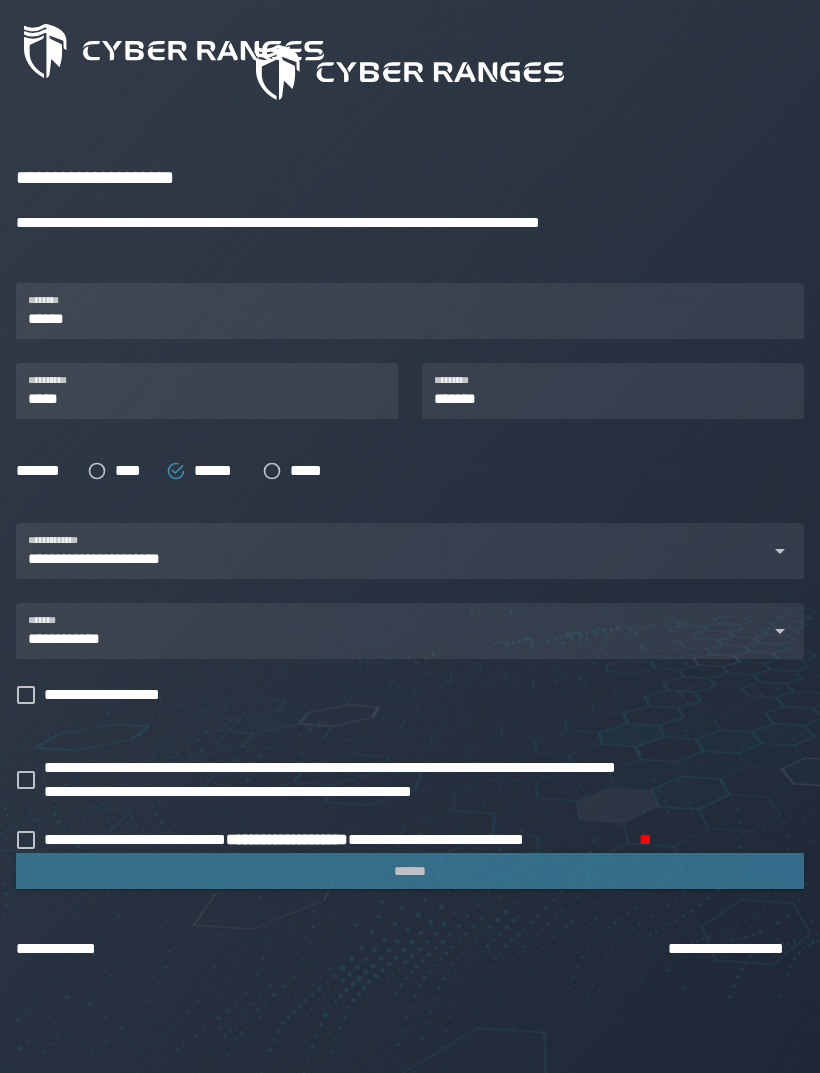 click 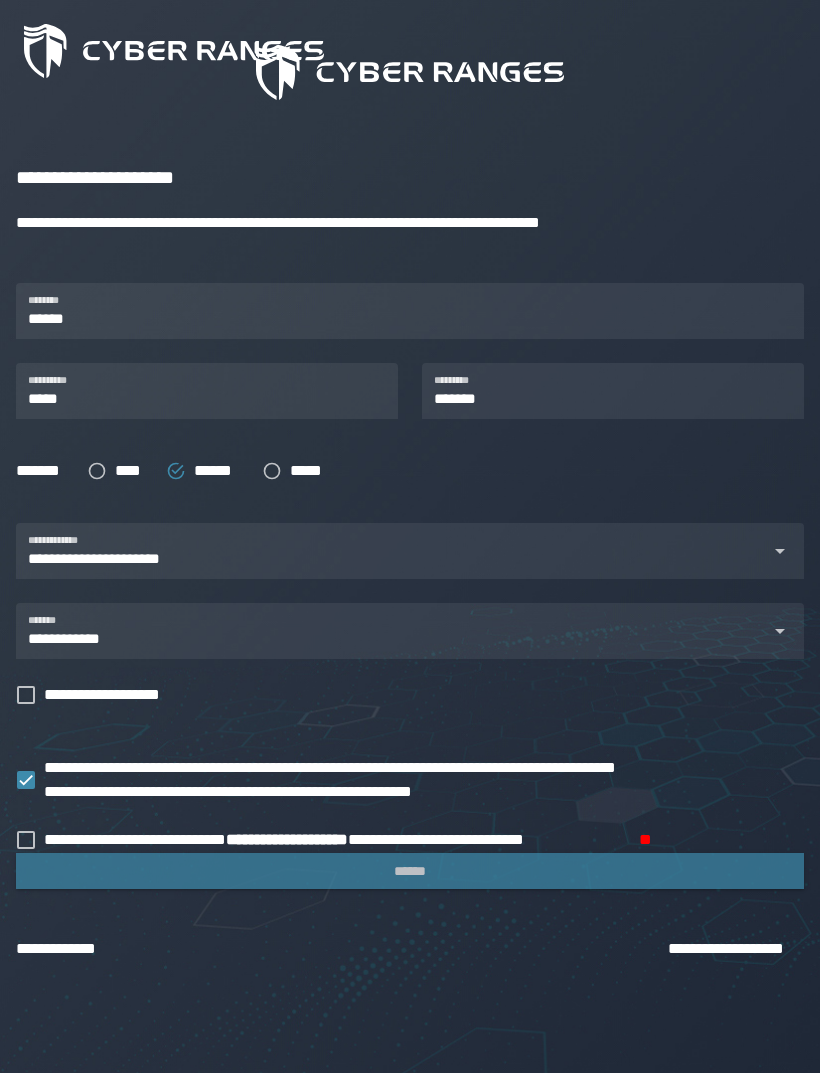 click on "**********" at bounding box center [337, 840] 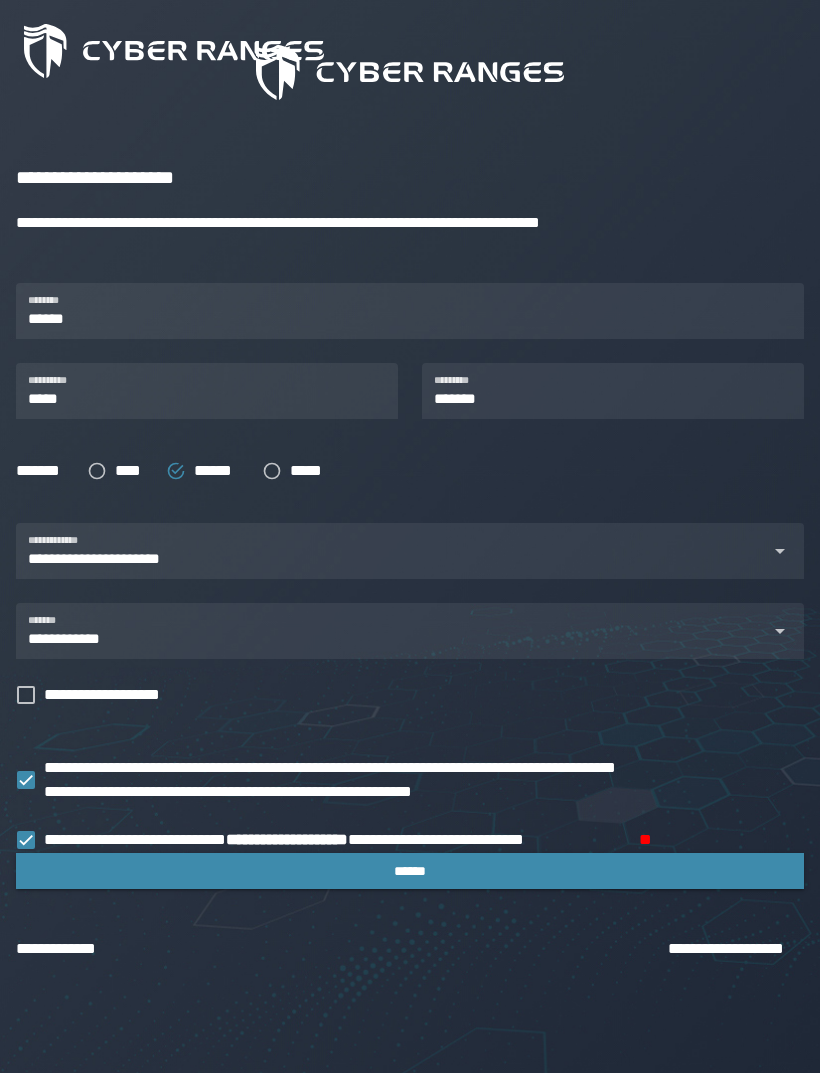 click on "******" at bounding box center (410, 871) 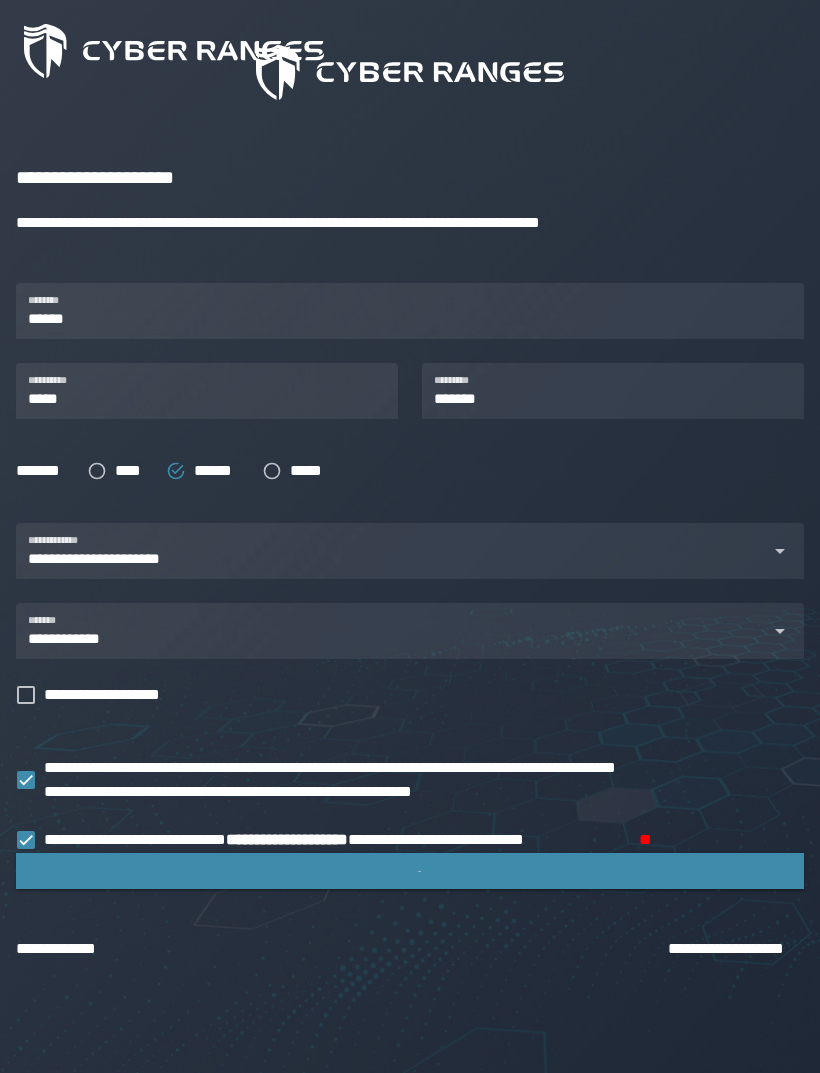 scroll, scrollTop: 0, scrollLeft: 0, axis: both 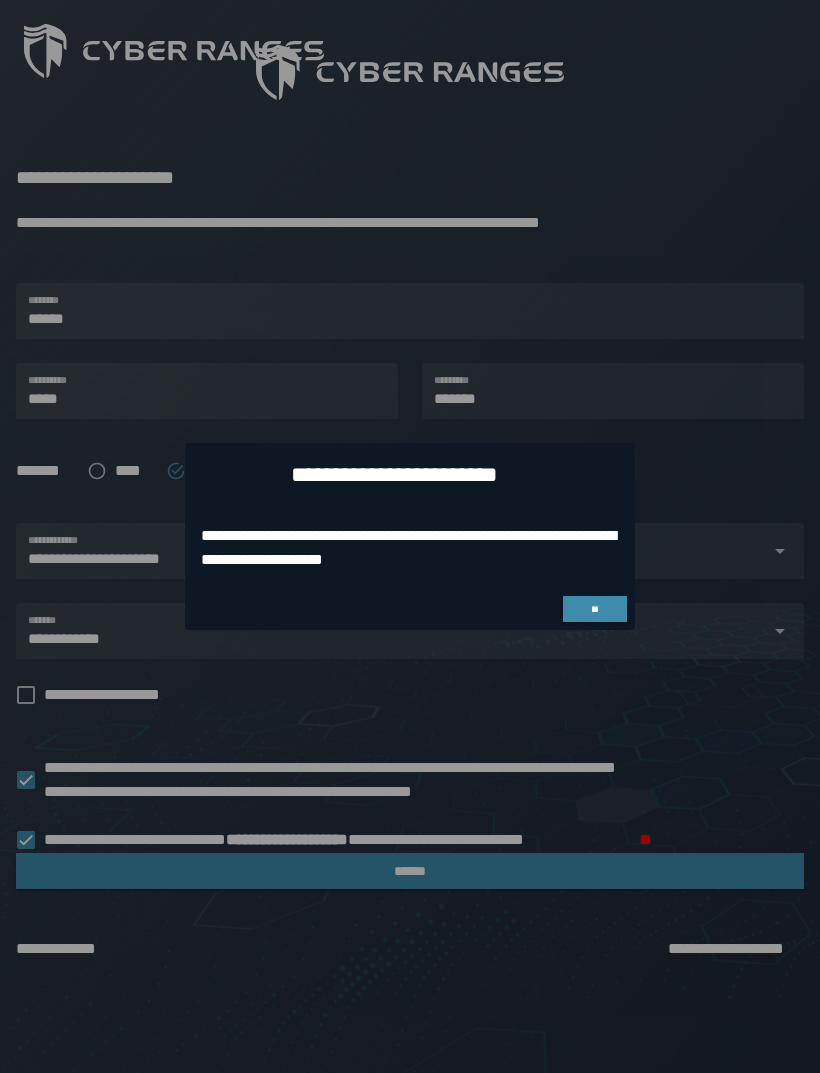 click on "**" at bounding box center (595, 609) 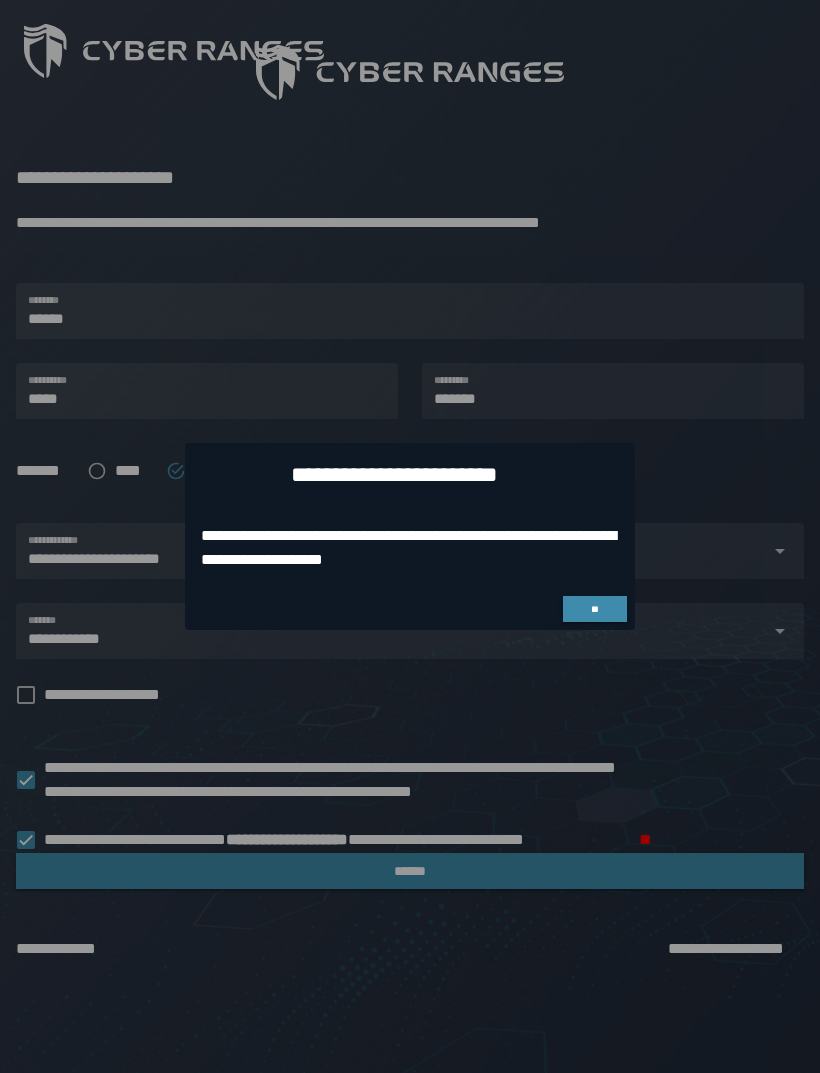 scroll, scrollTop: 0, scrollLeft: 0, axis: both 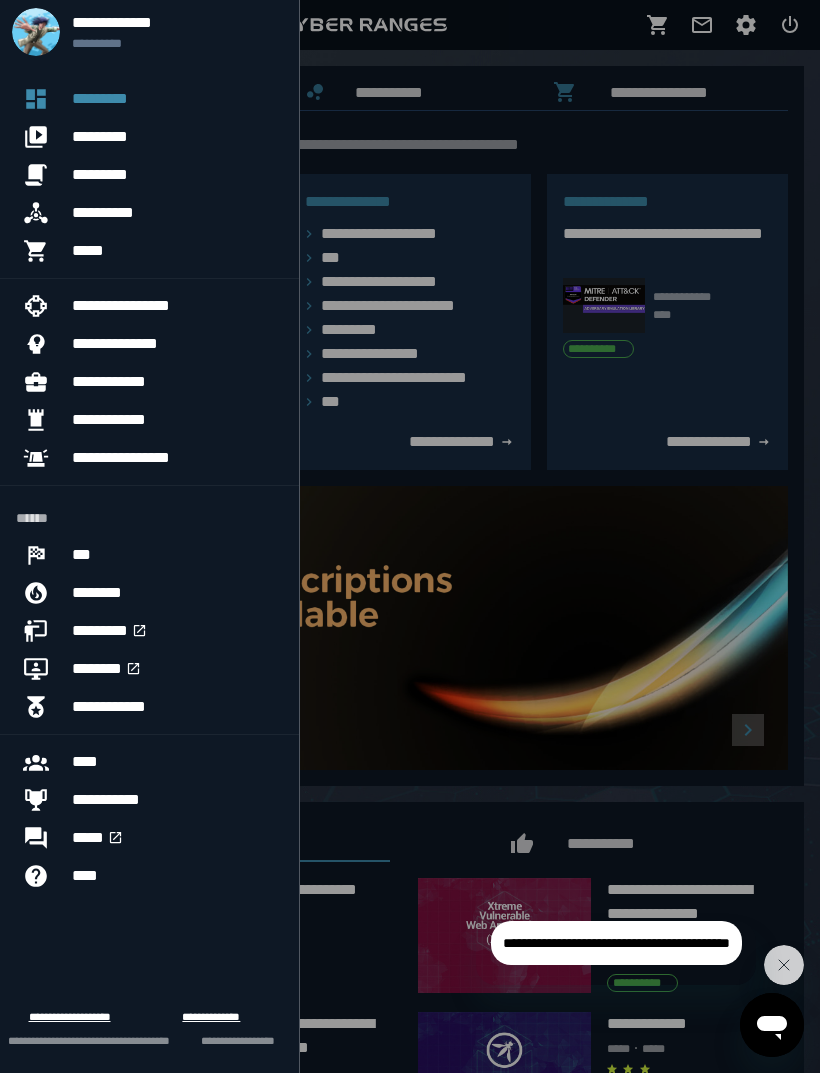click 